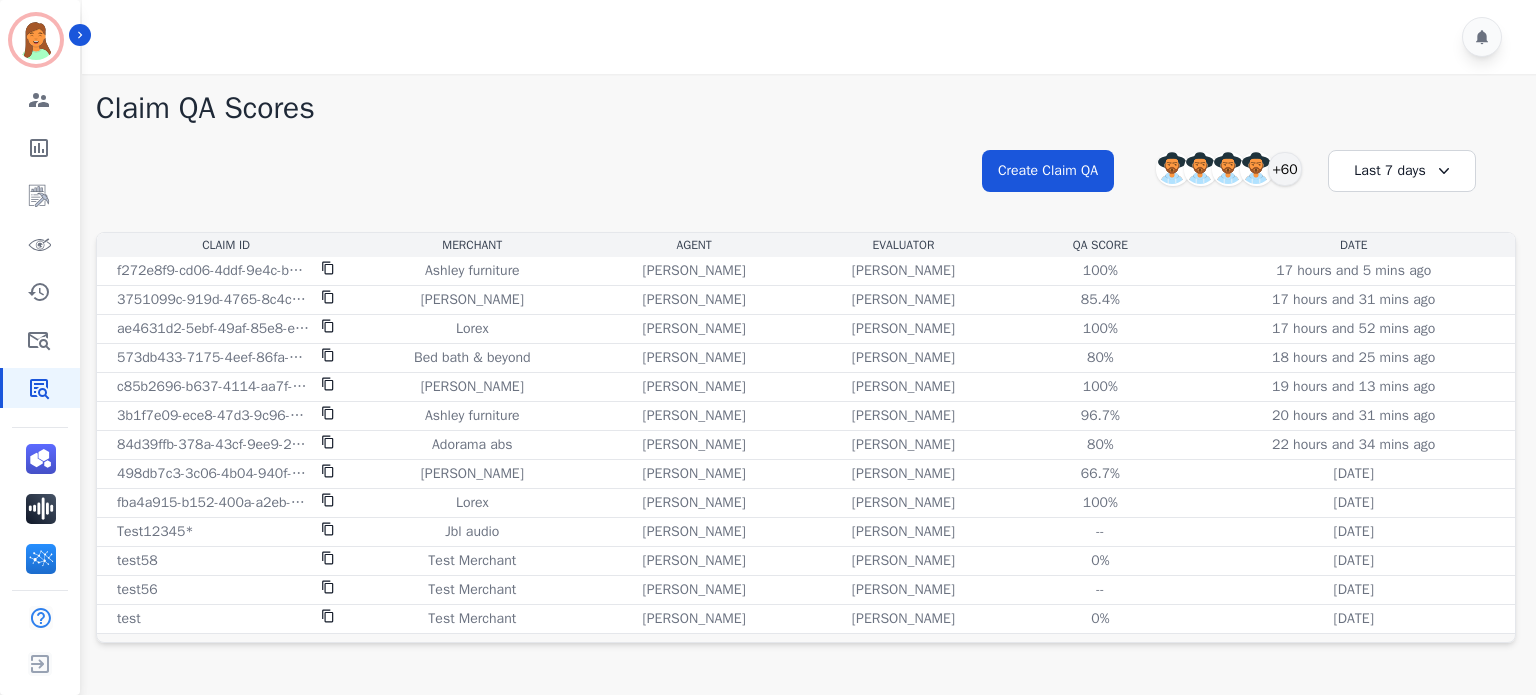 scroll, scrollTop: 0, scrollLeft: 0, axis: both 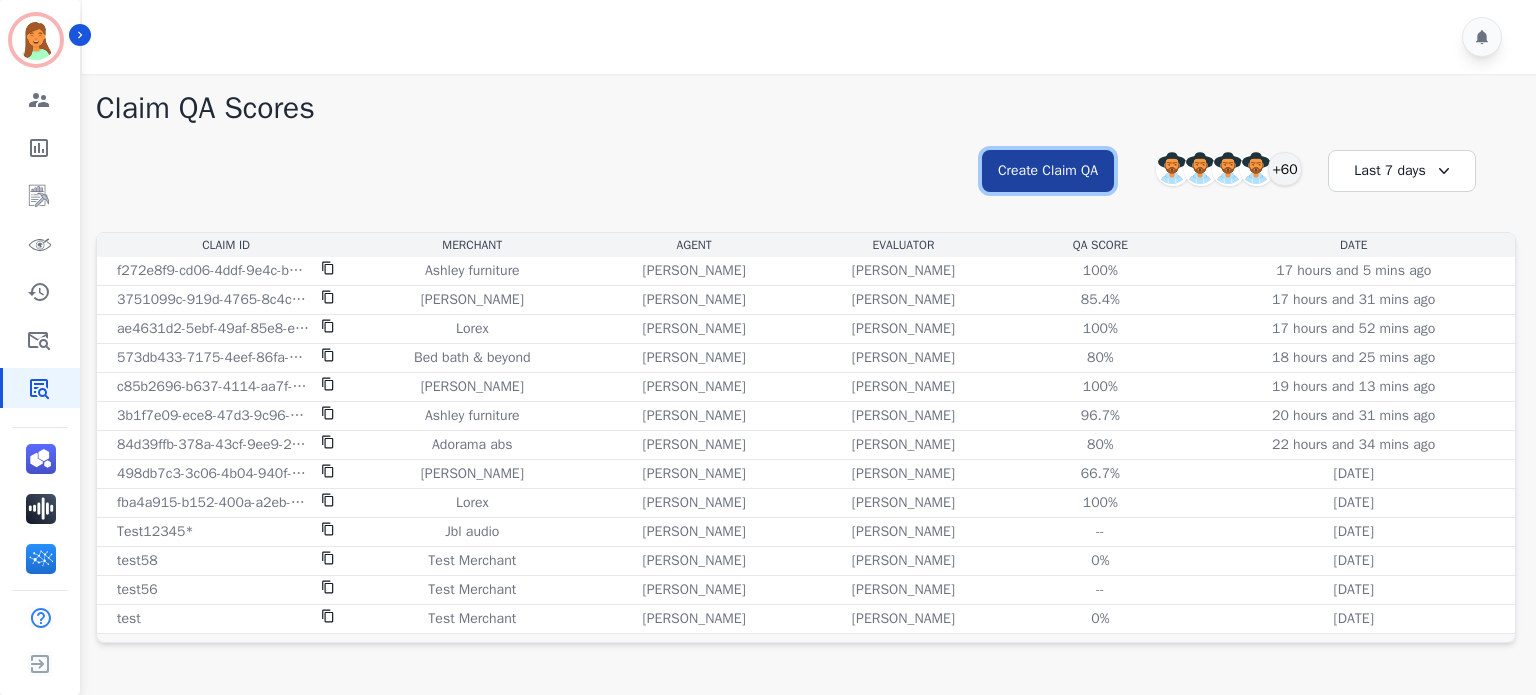 click on "Create Claim QA" at bounding box center (1048, 171) 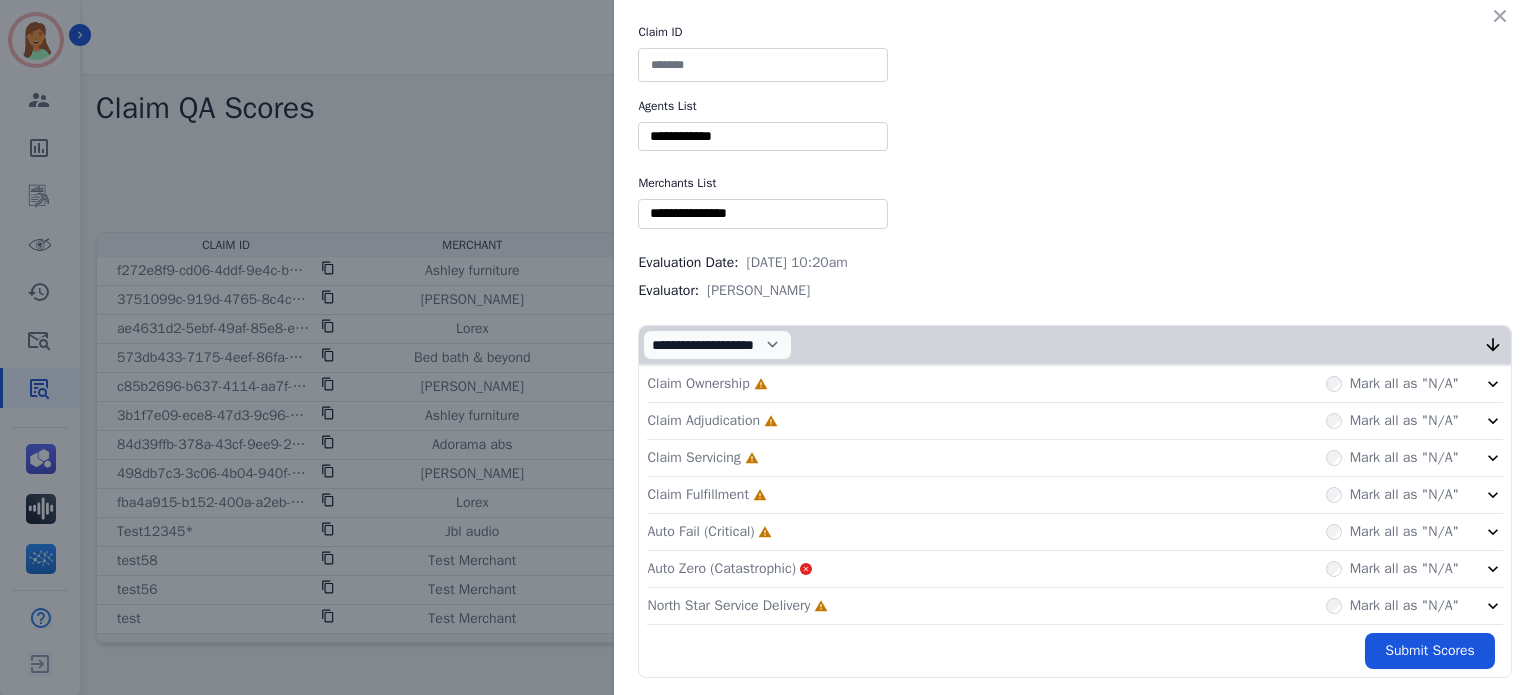 click at bounding box center [763, 65] 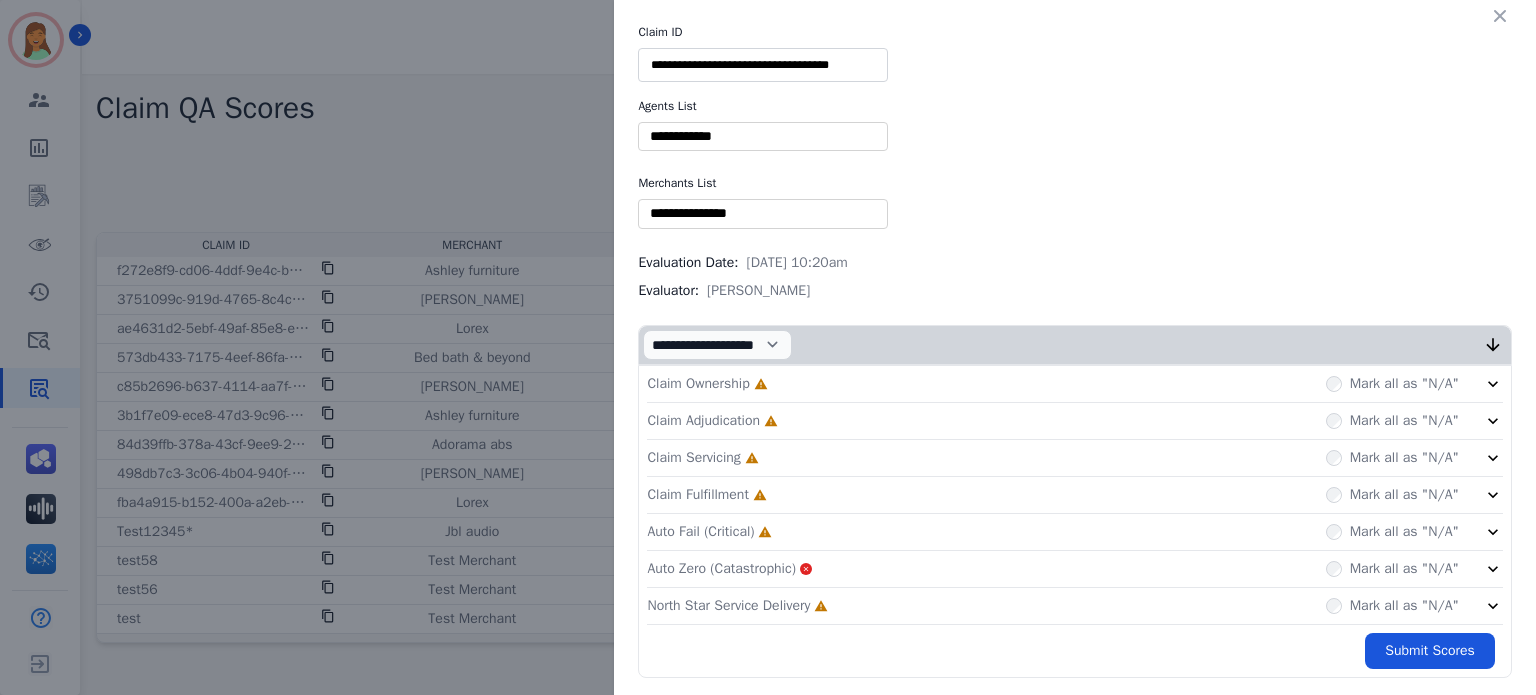 type on "**********" 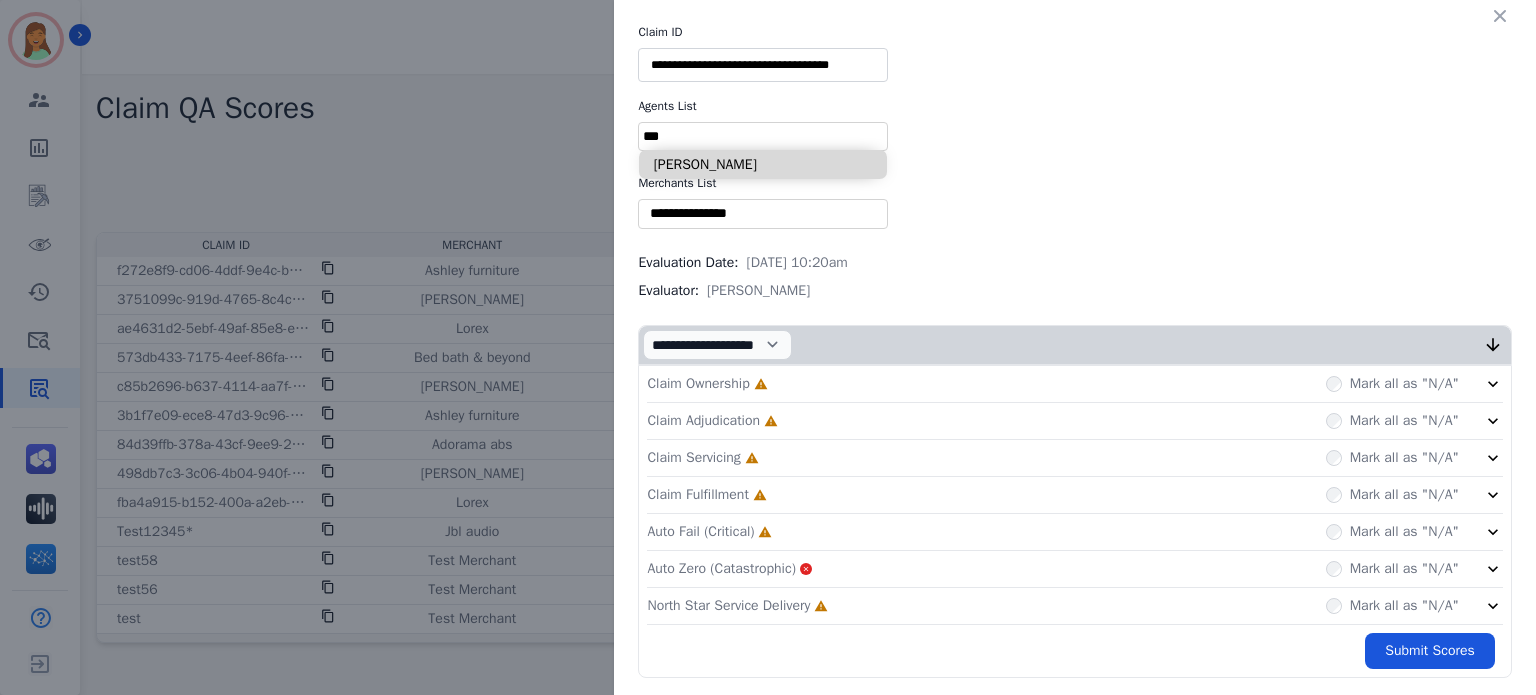 type on "***" 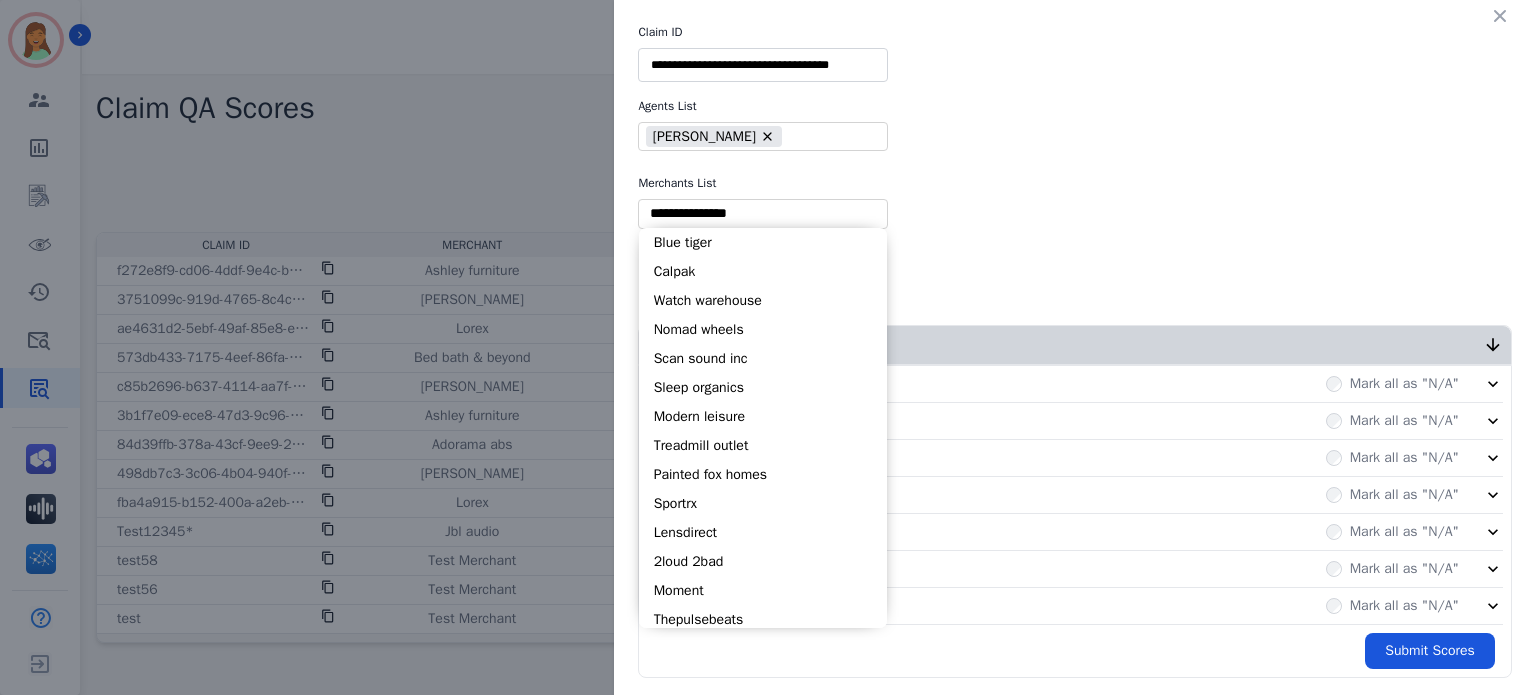 click at bounding box center (763, 213) 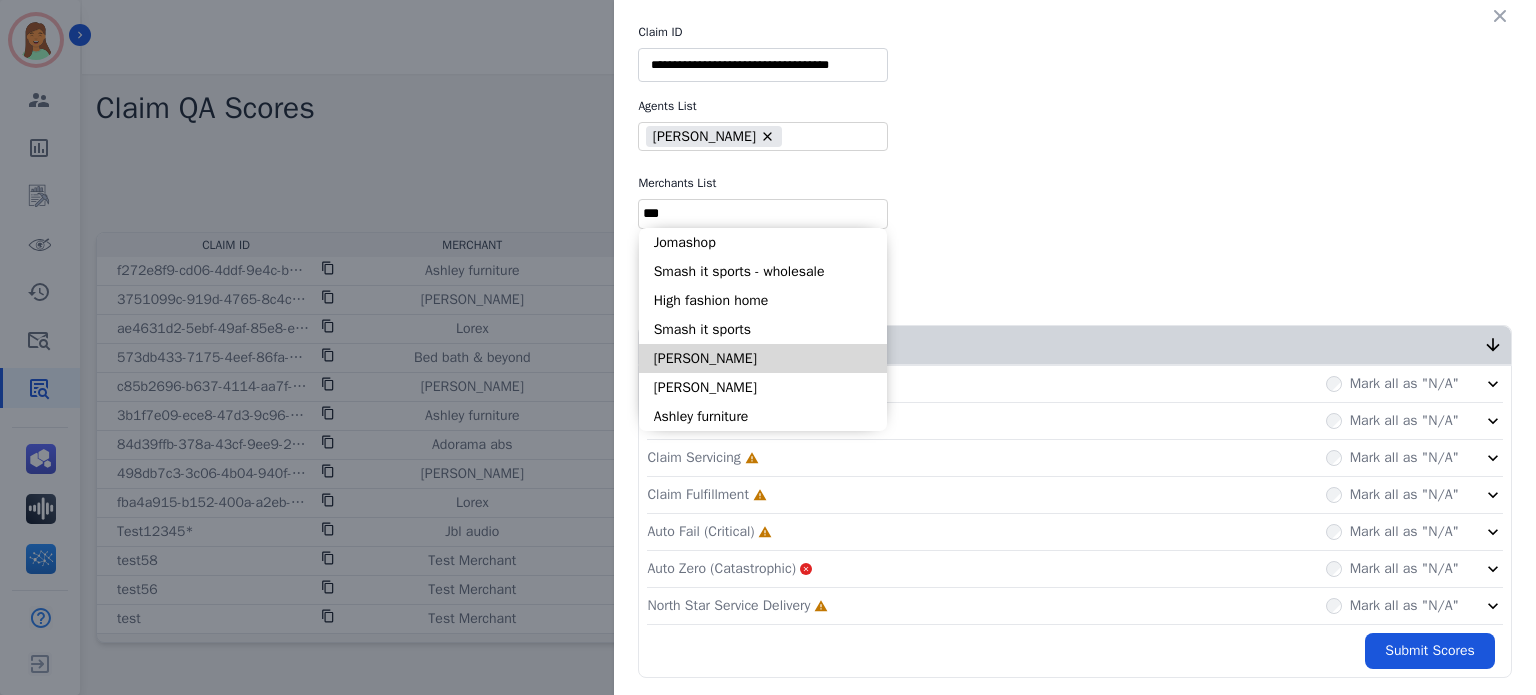 type on "***" 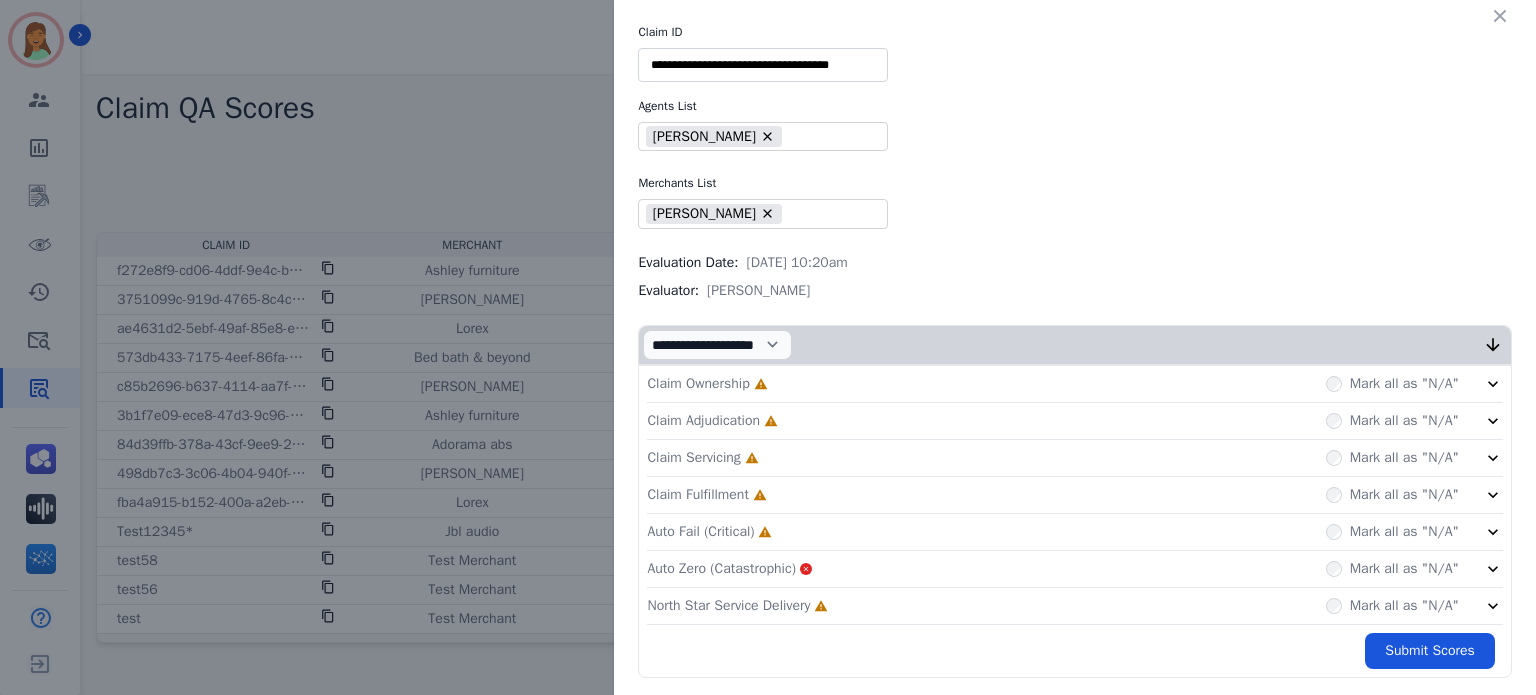 click 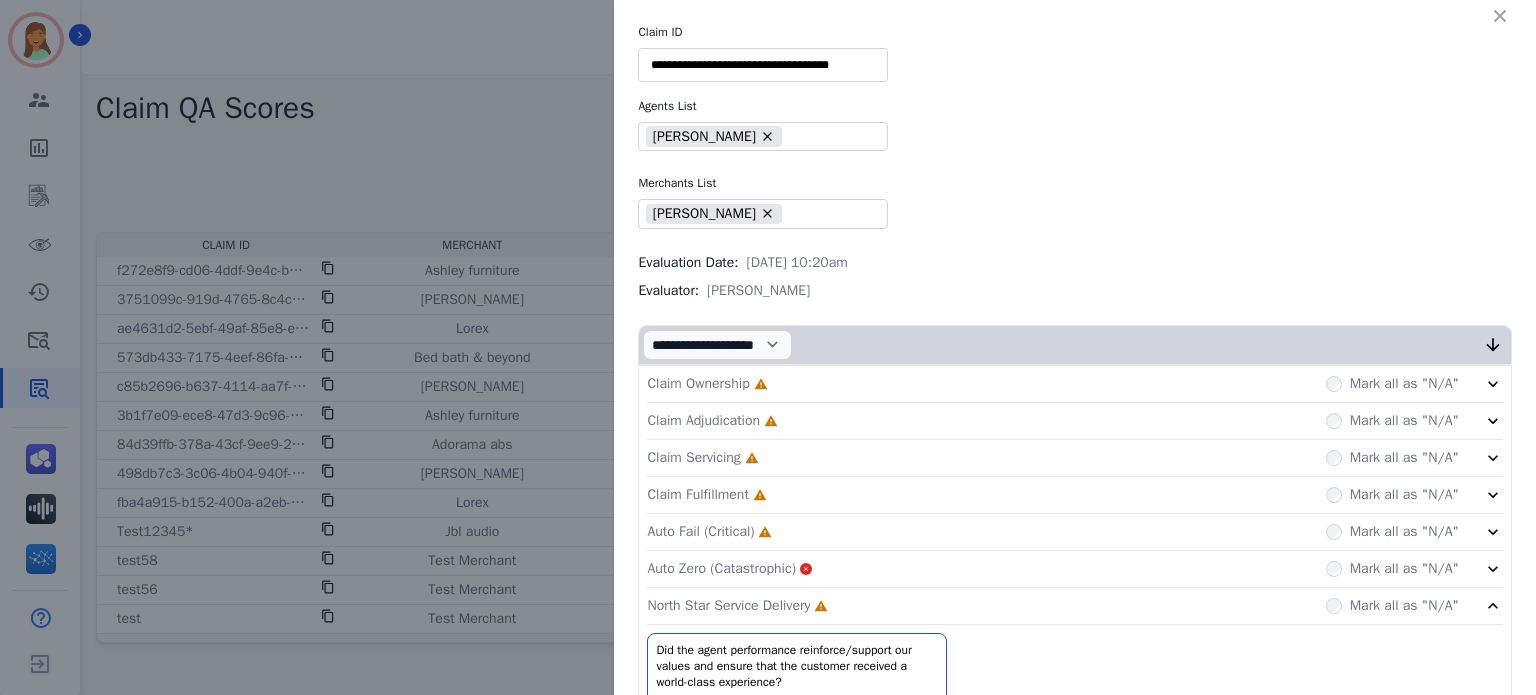 click on "Auto Fail (Critical)     Incomplete         Mark all as "N/A"" 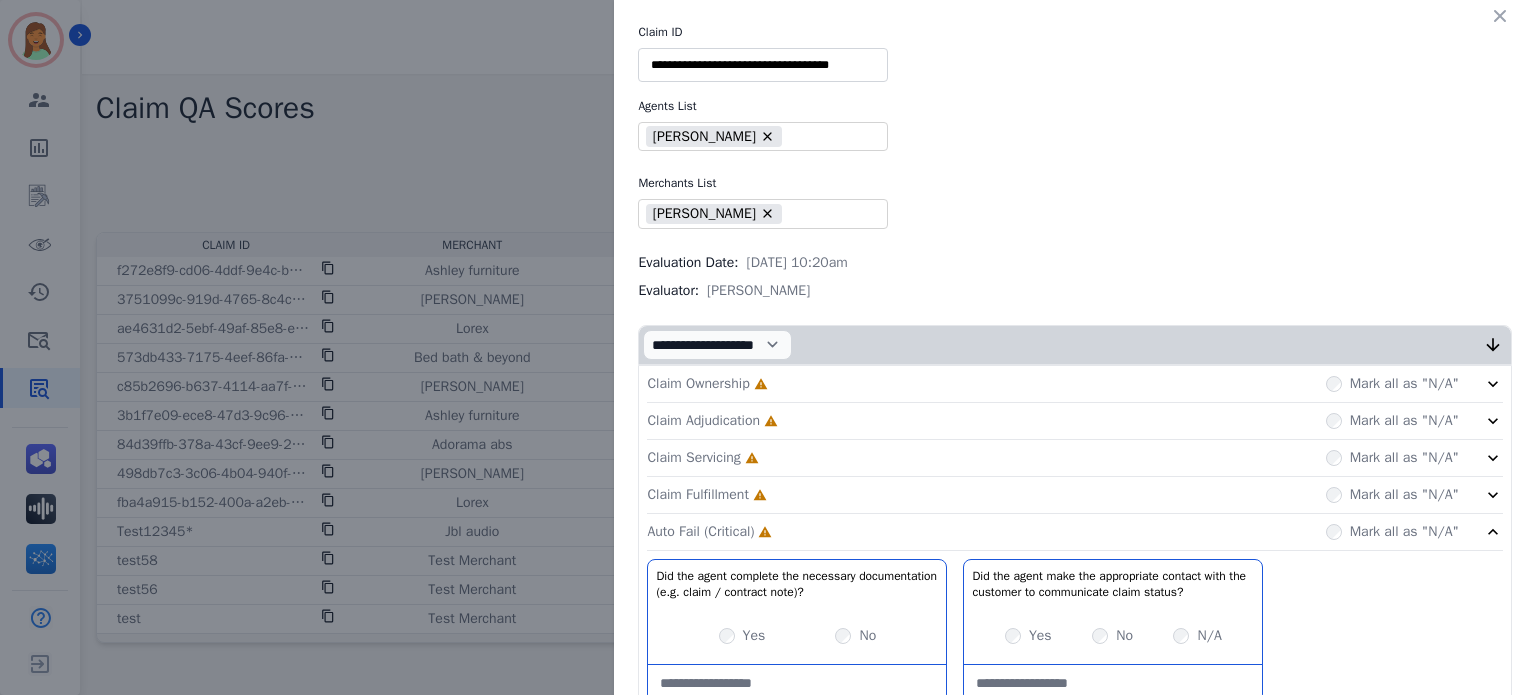 click on "Claim Fulfillment     Incomplete         Mark all as "N/A"" 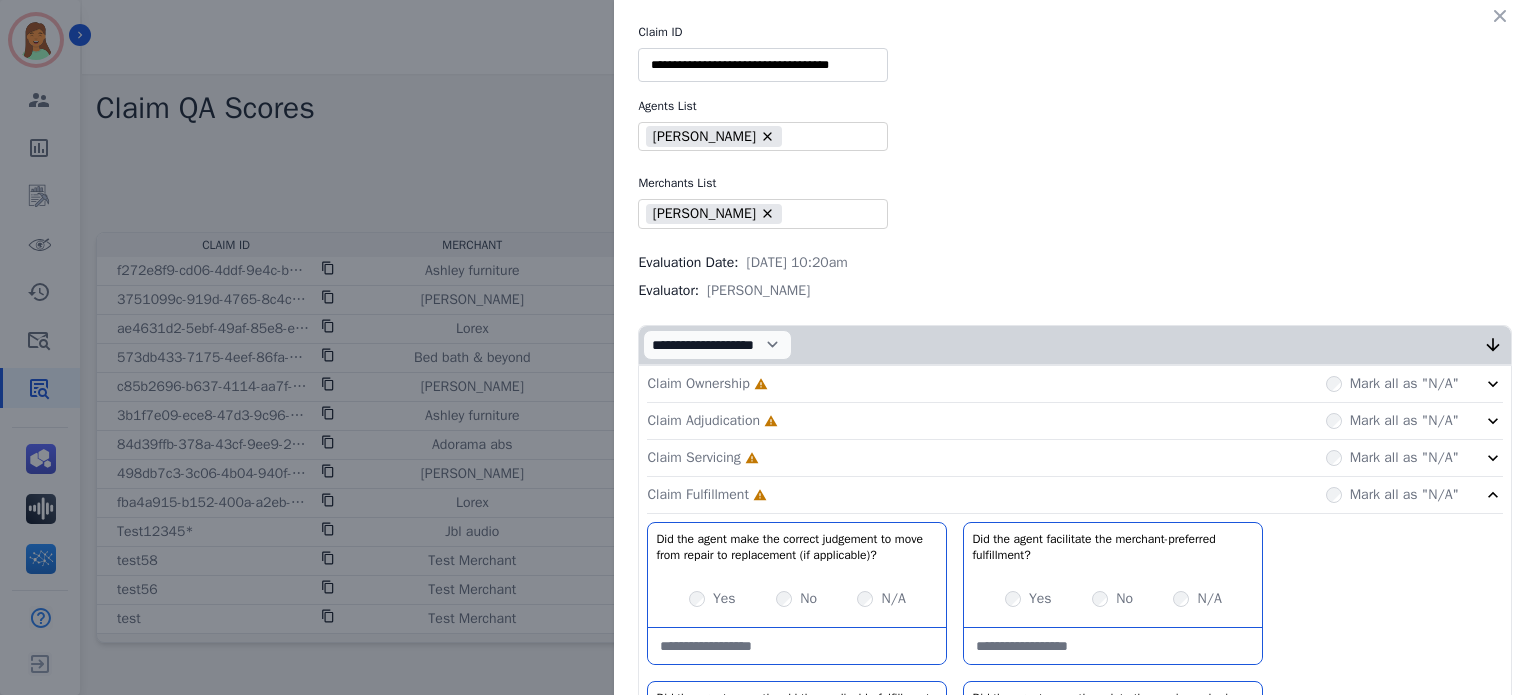 click on "Claim Servicing     Incomplete         Mark all as "N/A"" 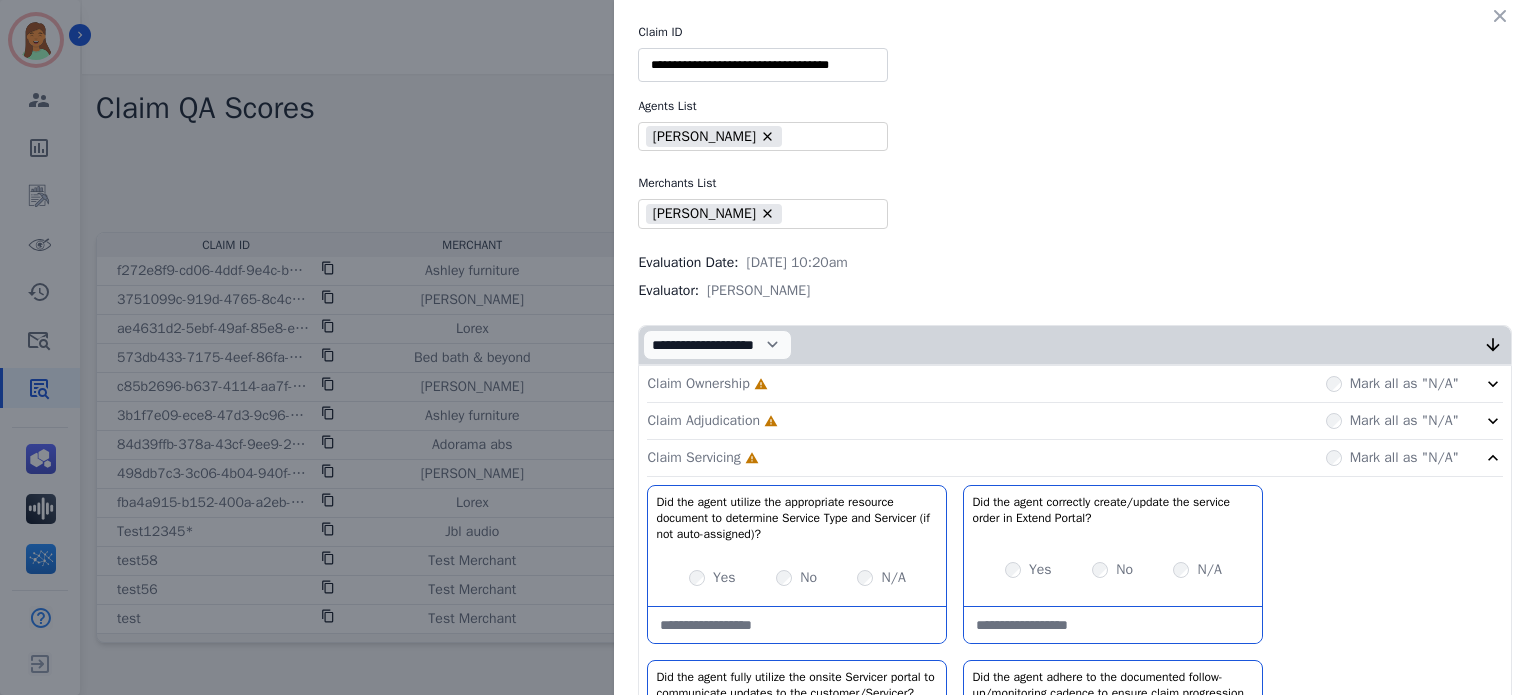 click 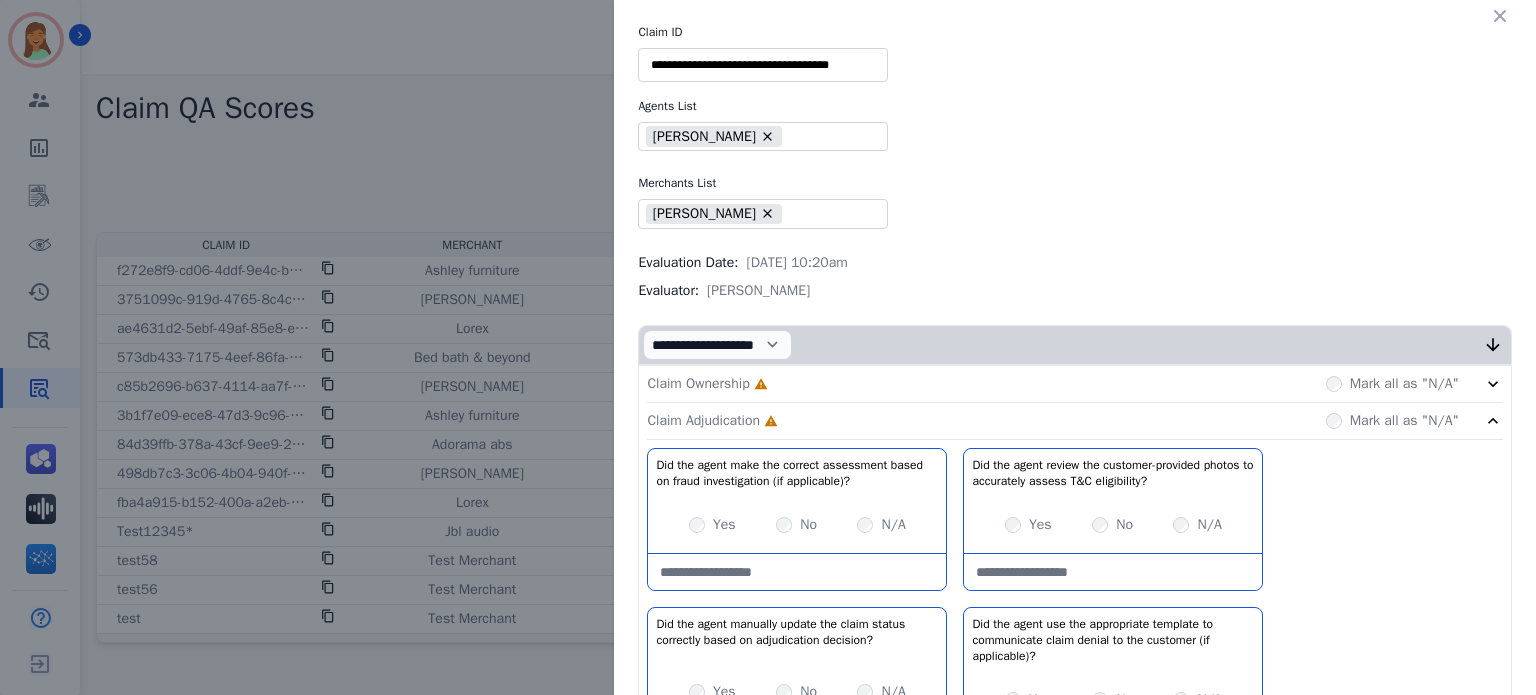click on "Claim Ownership     Incomplete         Mark all as "N/A"" at bounding box center [1075, 384] 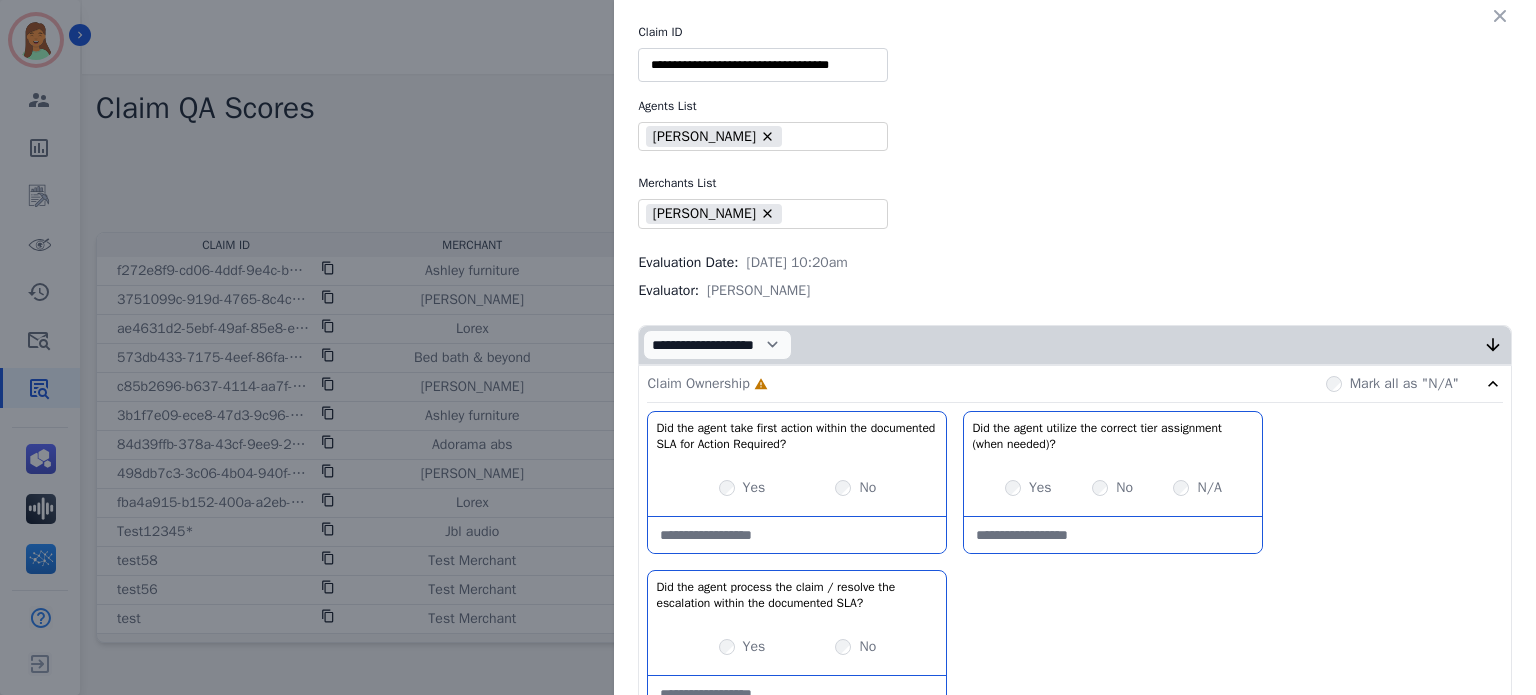 scroll, scrollTop: 133, scrollLeft: 0, axis: vertical 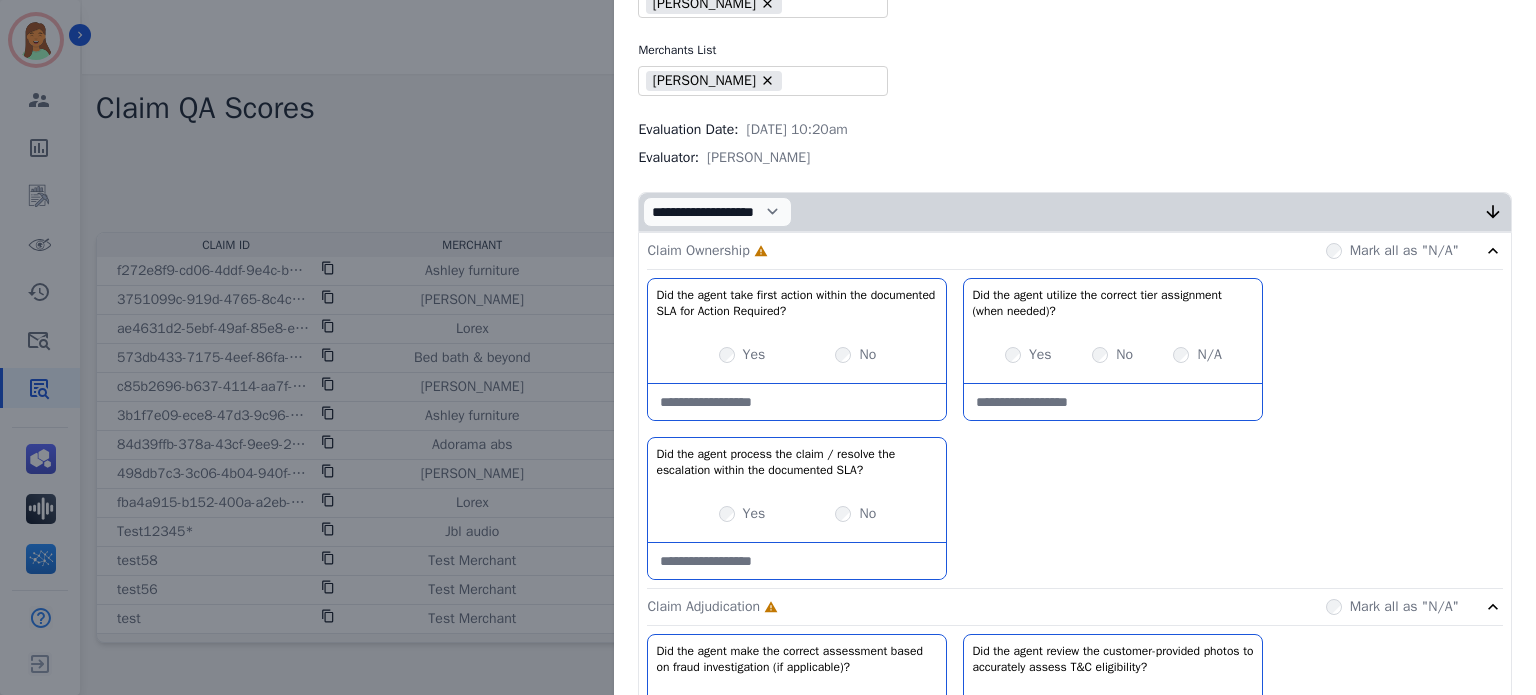 click on "Yes" at bounding box center (742, 355) 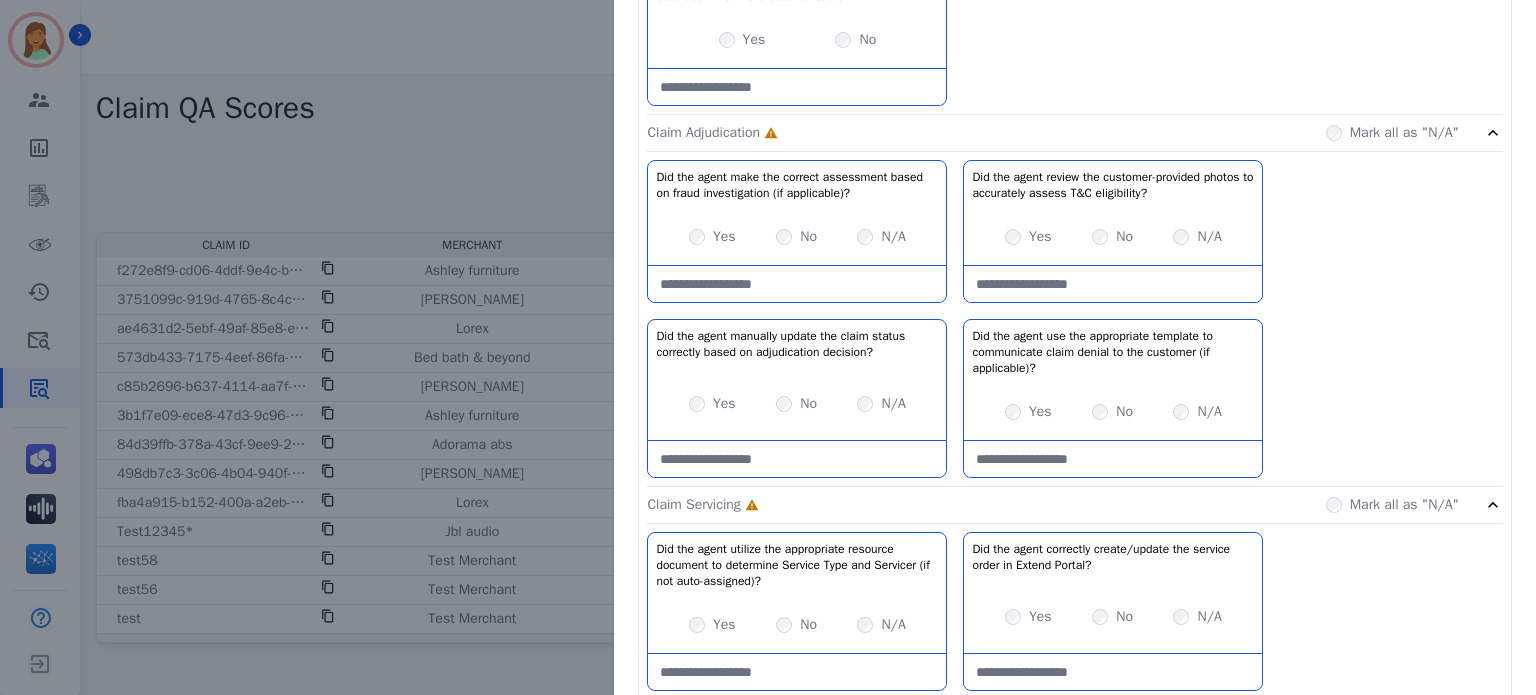 scroll, scrollTop: 608, scrollLeft: 0, axis: vertical 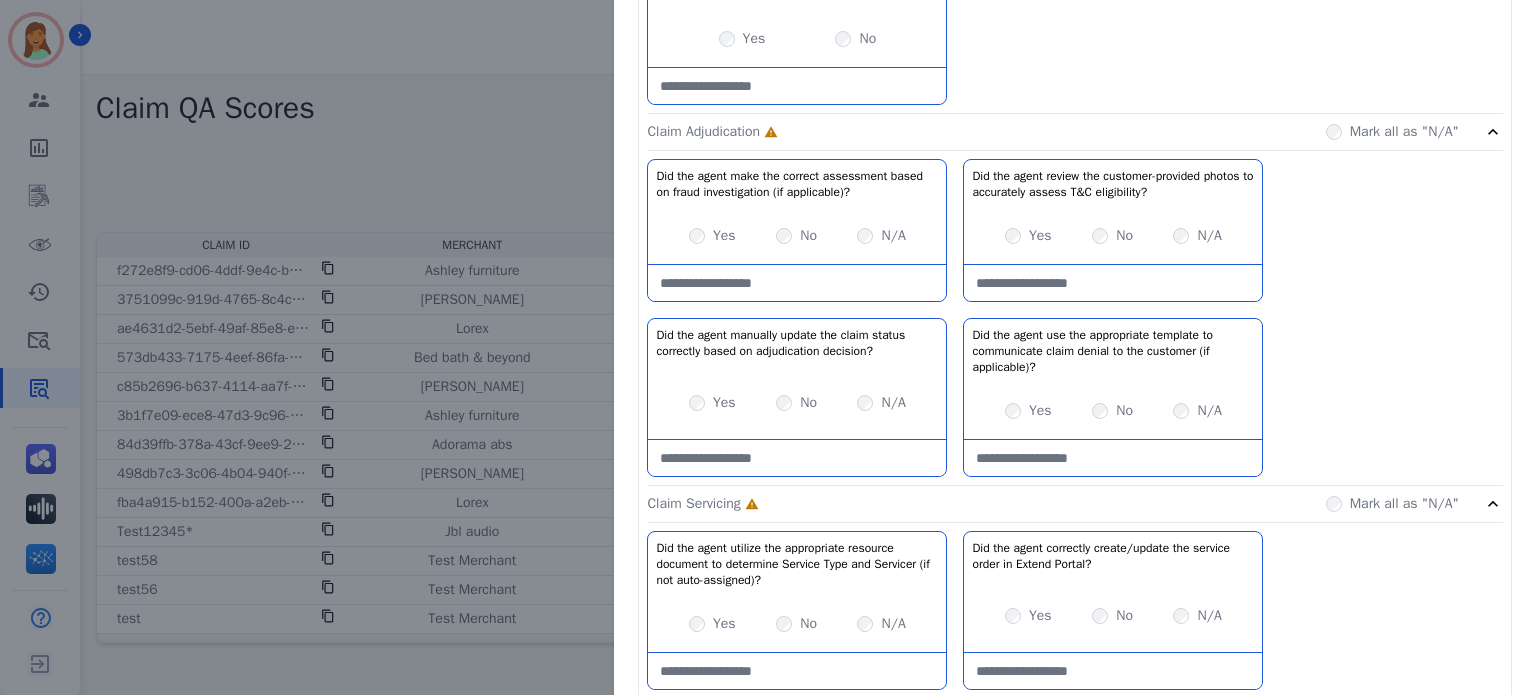 click on "N/A" at bounding box center (893, 236) 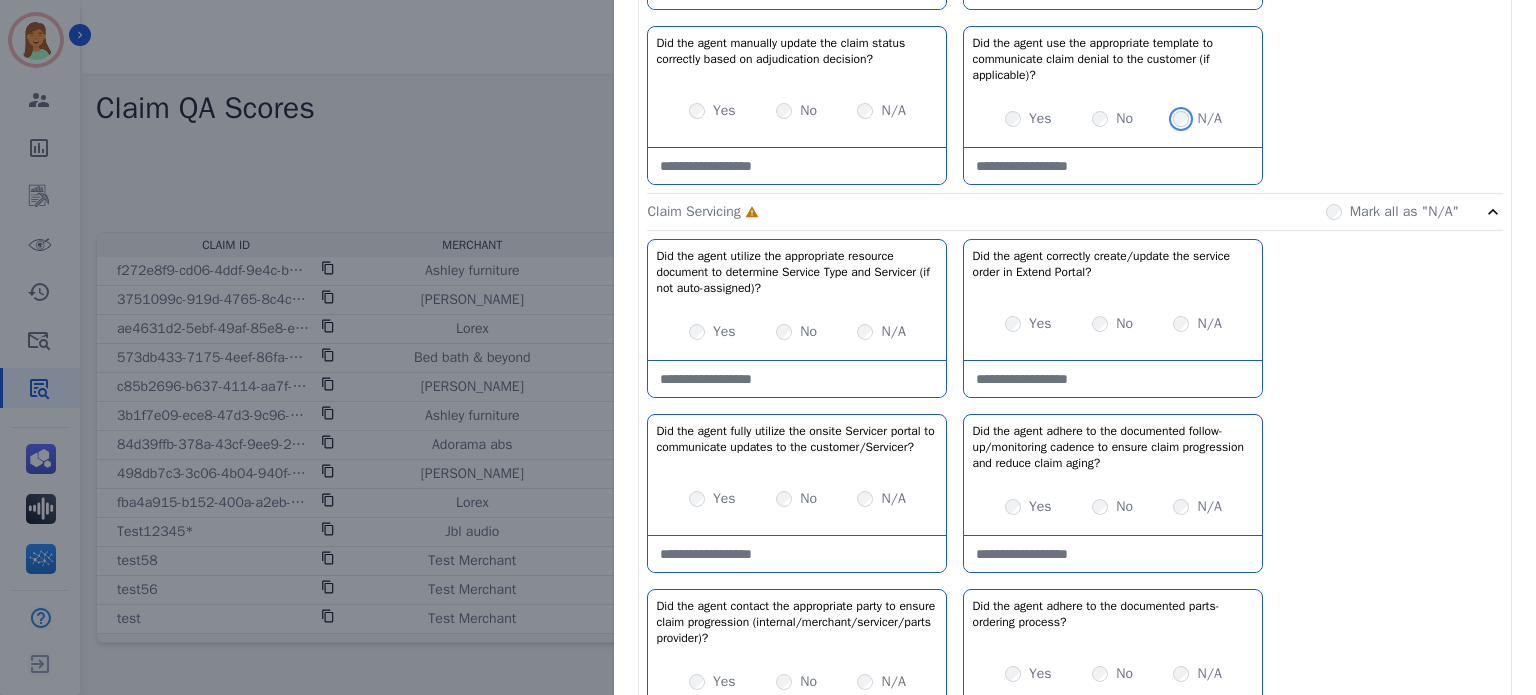 scroll, scrollTop: 933, scrollLeft: 0, axis: vertical 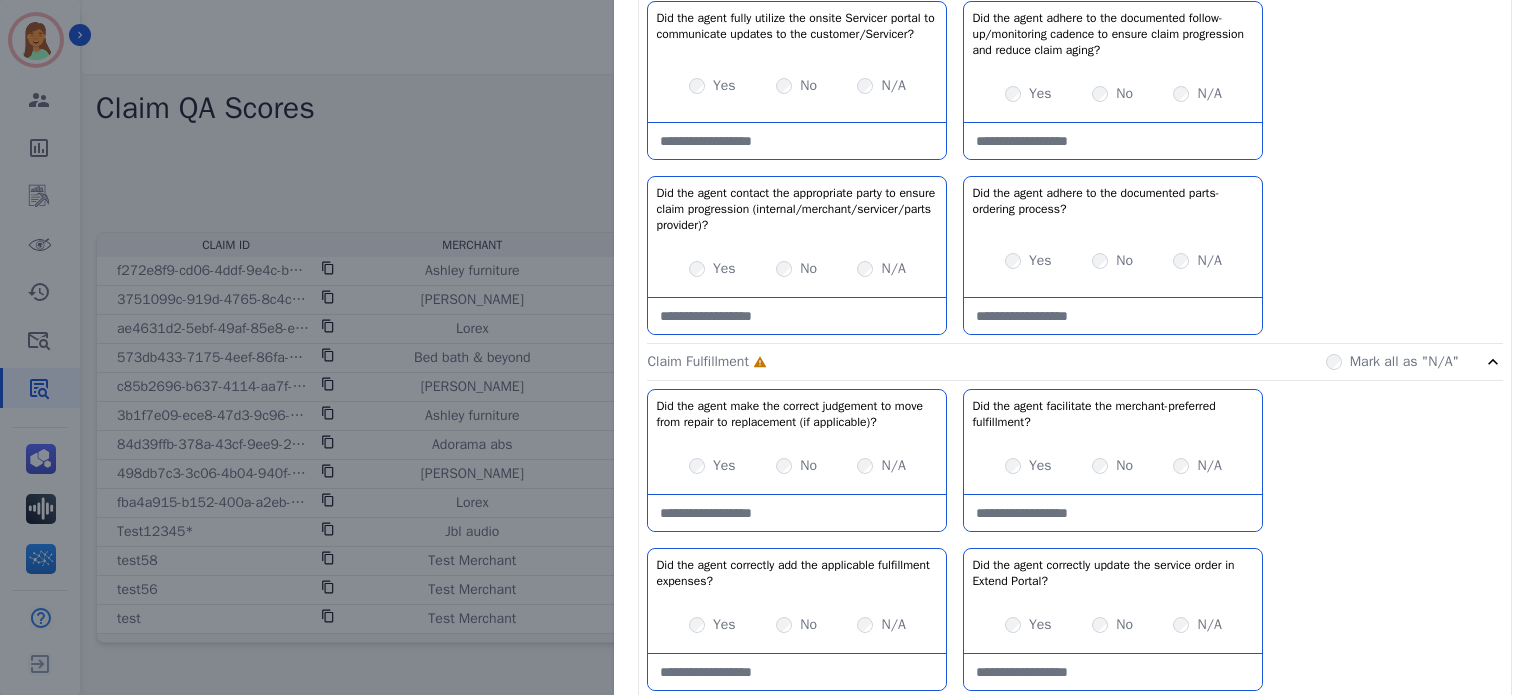 click on "N/A" at bounding box center (893, 269) 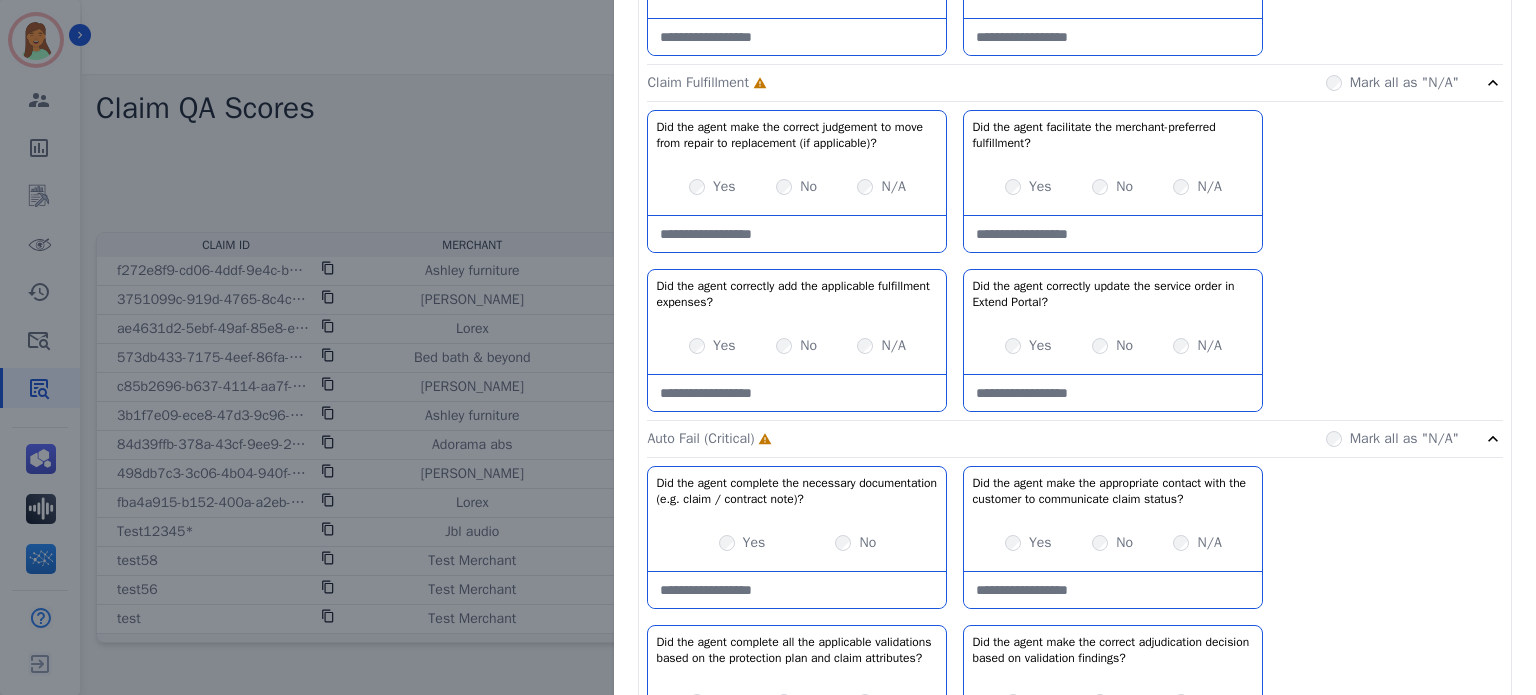 scroll, scrollTop: 1593, scrollLeft: 0, axis: vertical 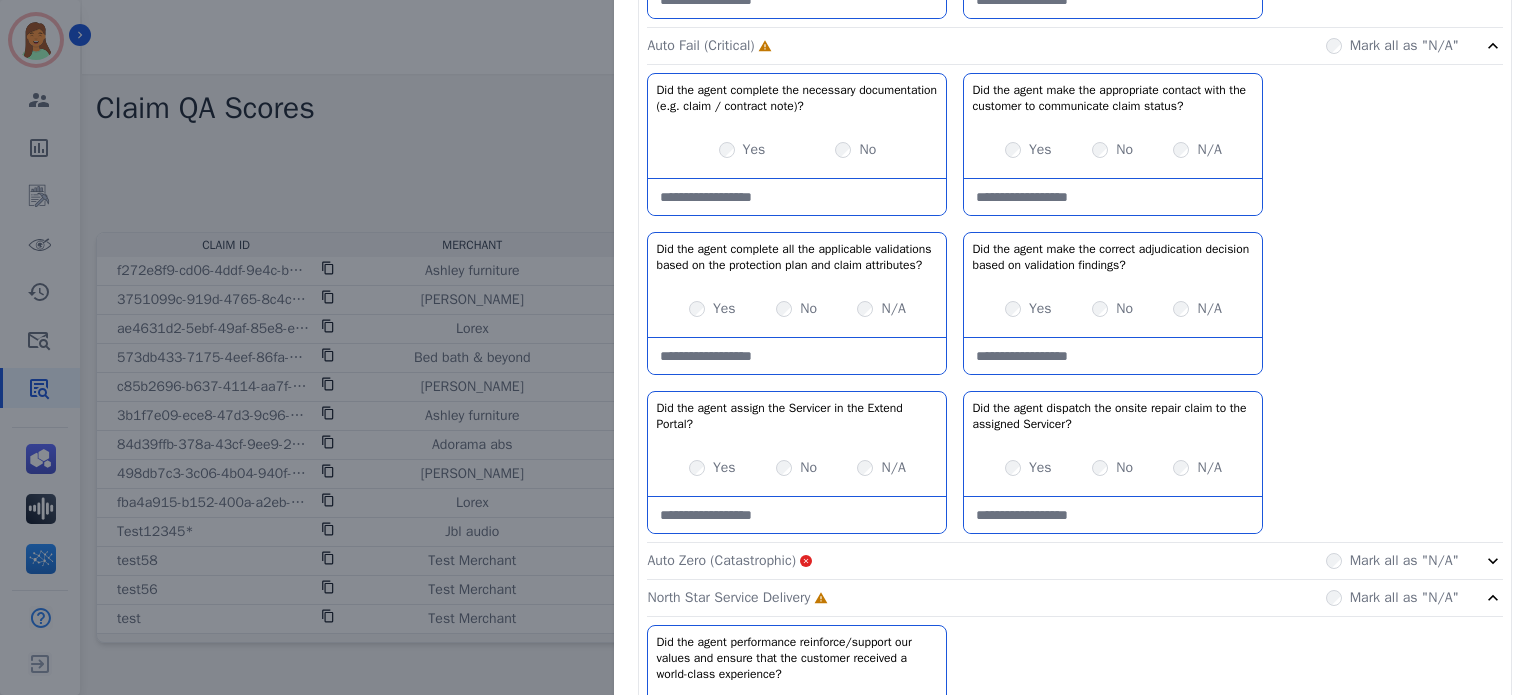 click on "Did the agent complete the necessary documentation (e.g. claim / contract note)?" at bounding box center [797, 98] 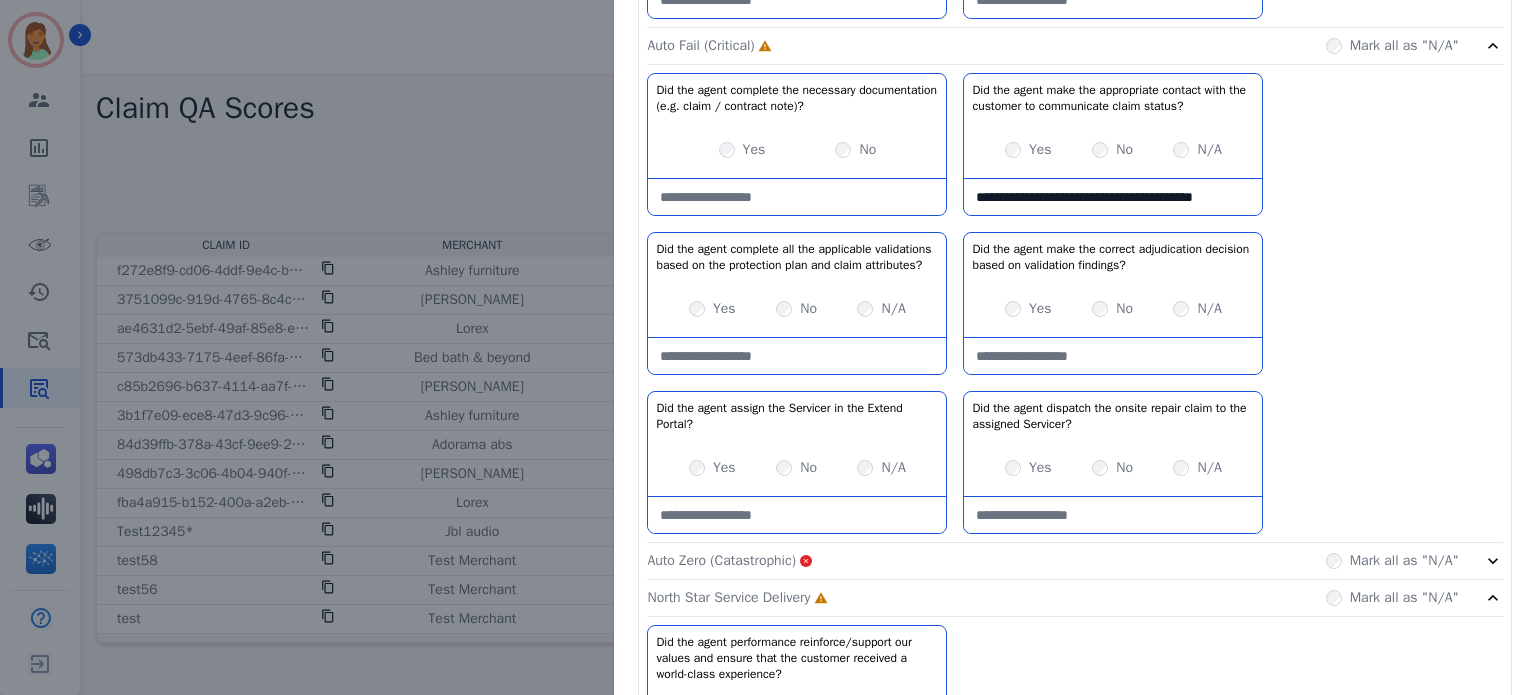 scroll, scrollTop: 11, scrollLeft: 0, axis: vertical 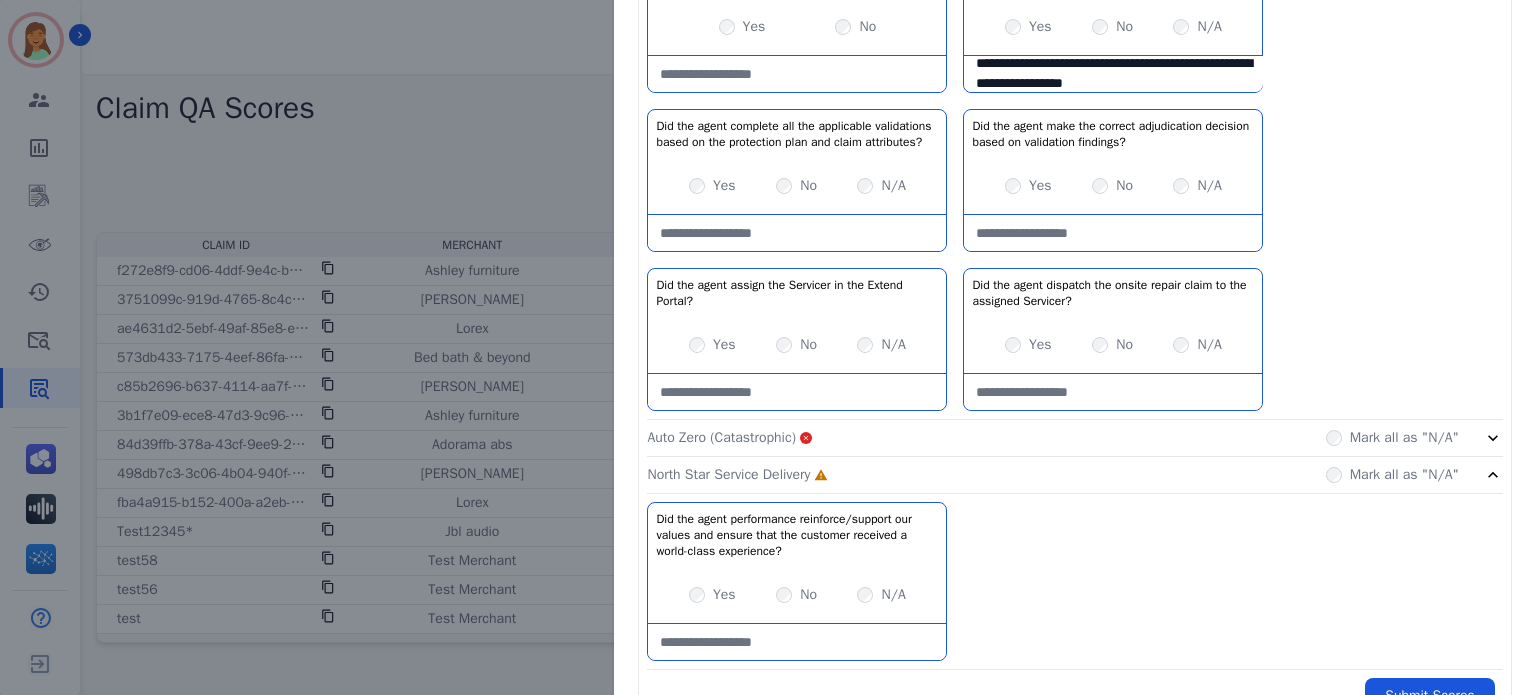 type on "**********" 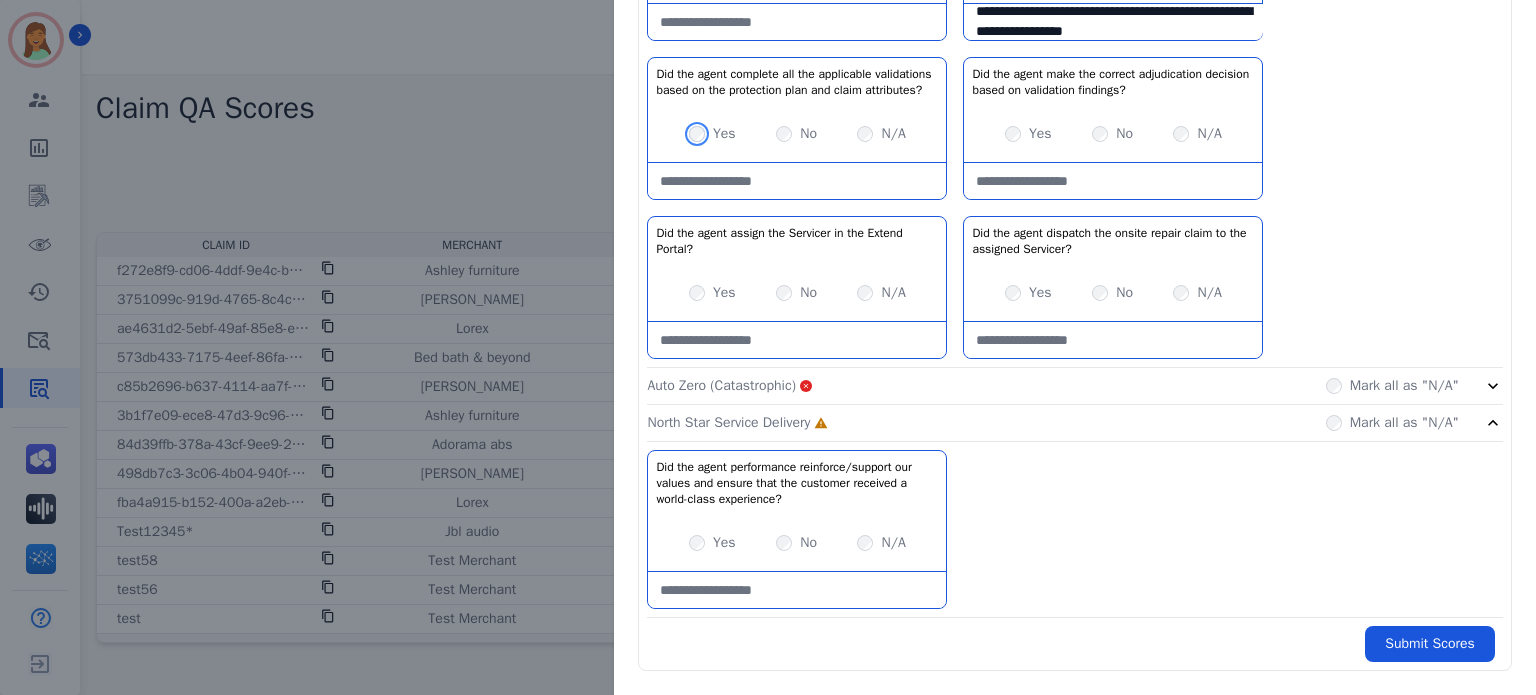 scroll, scrollTop: 2166, scrollLeft: 0, axis: vertical 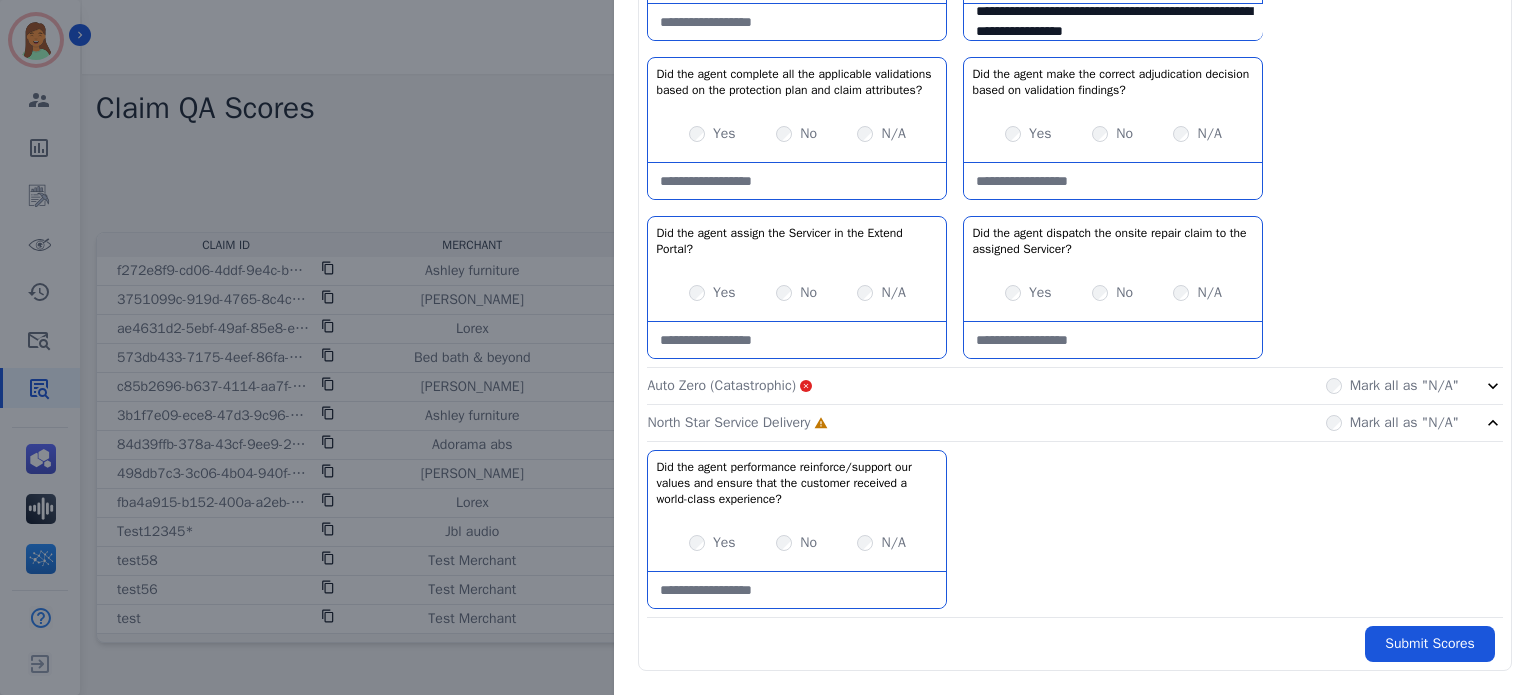 click on "Yes" at bounding box center (724, 293) 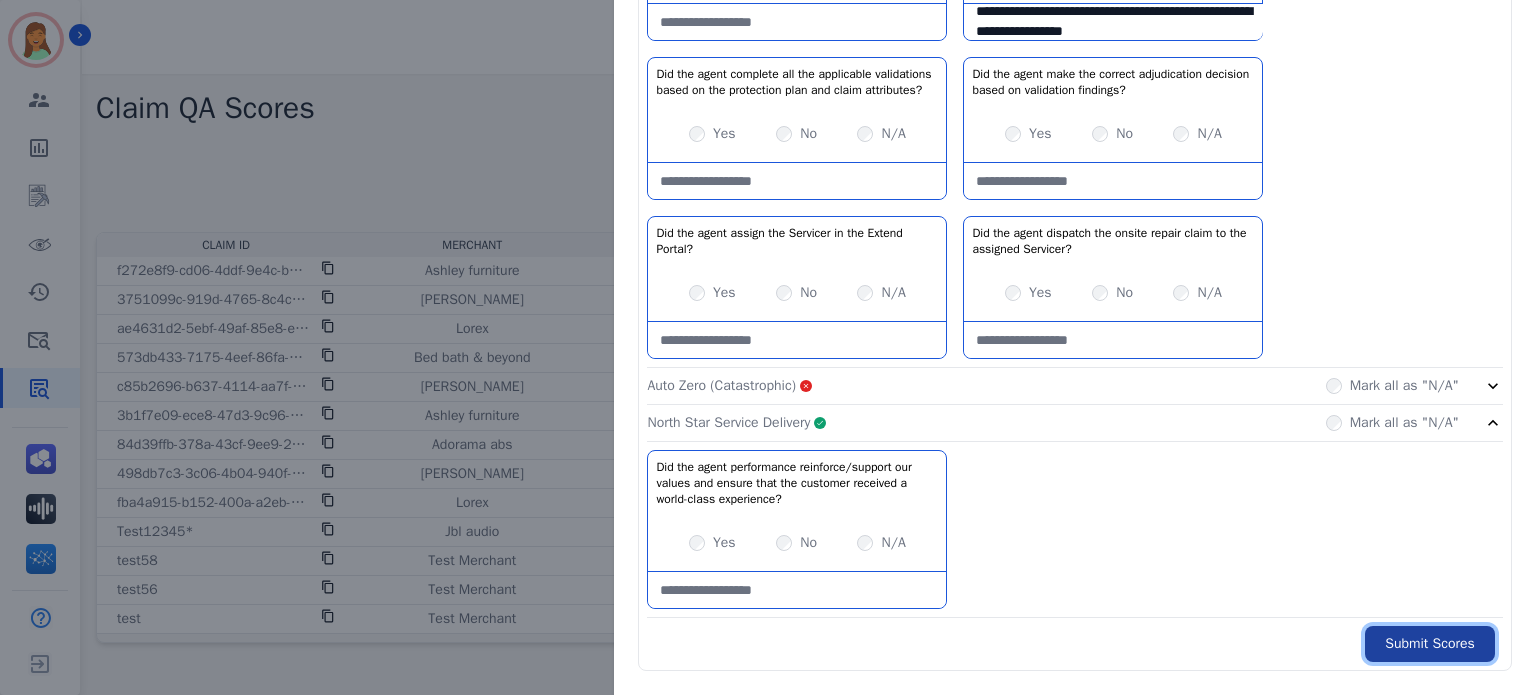 click on "Submit Scores" at bounding box center [1430, 644] 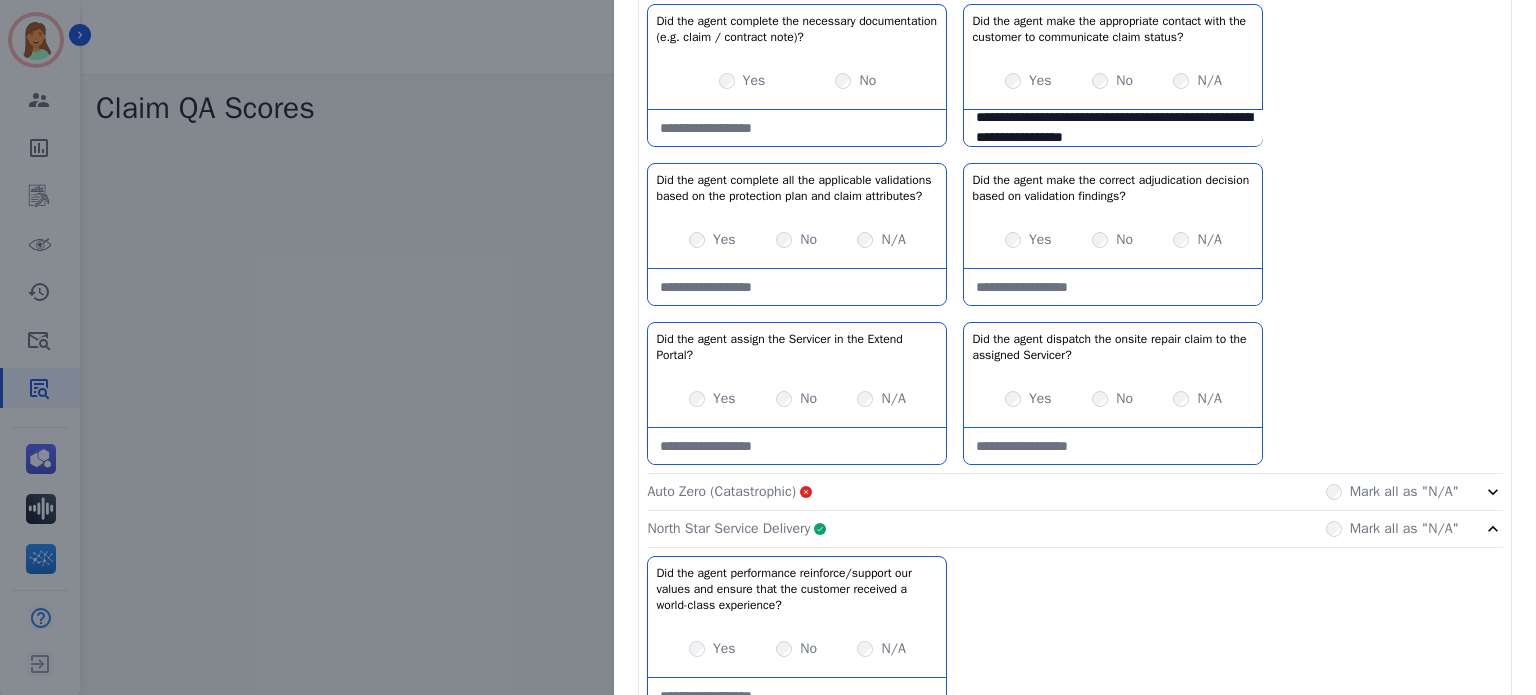 scroll, scrollTop: 2278, scrollLeft: 0, axis: vertical 